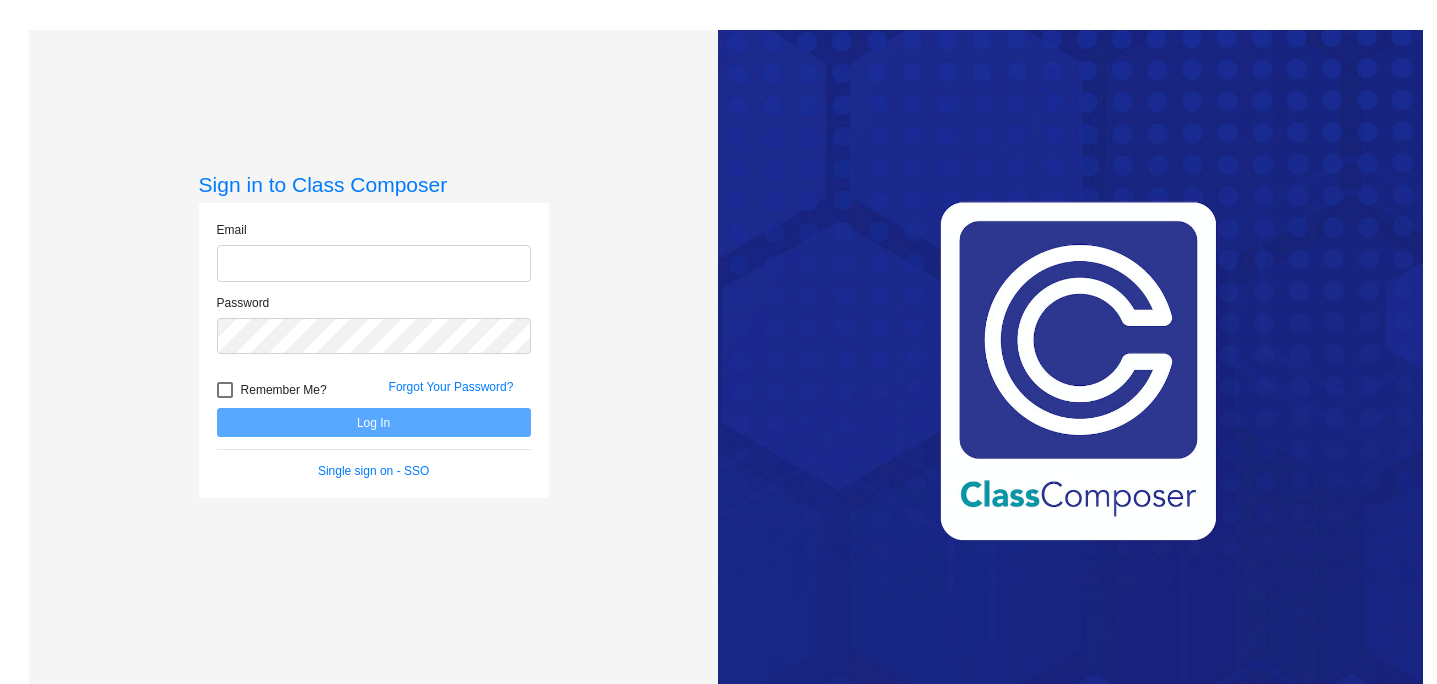 scroll, scrollTop: 0, scrollLeft: 0, axis: both 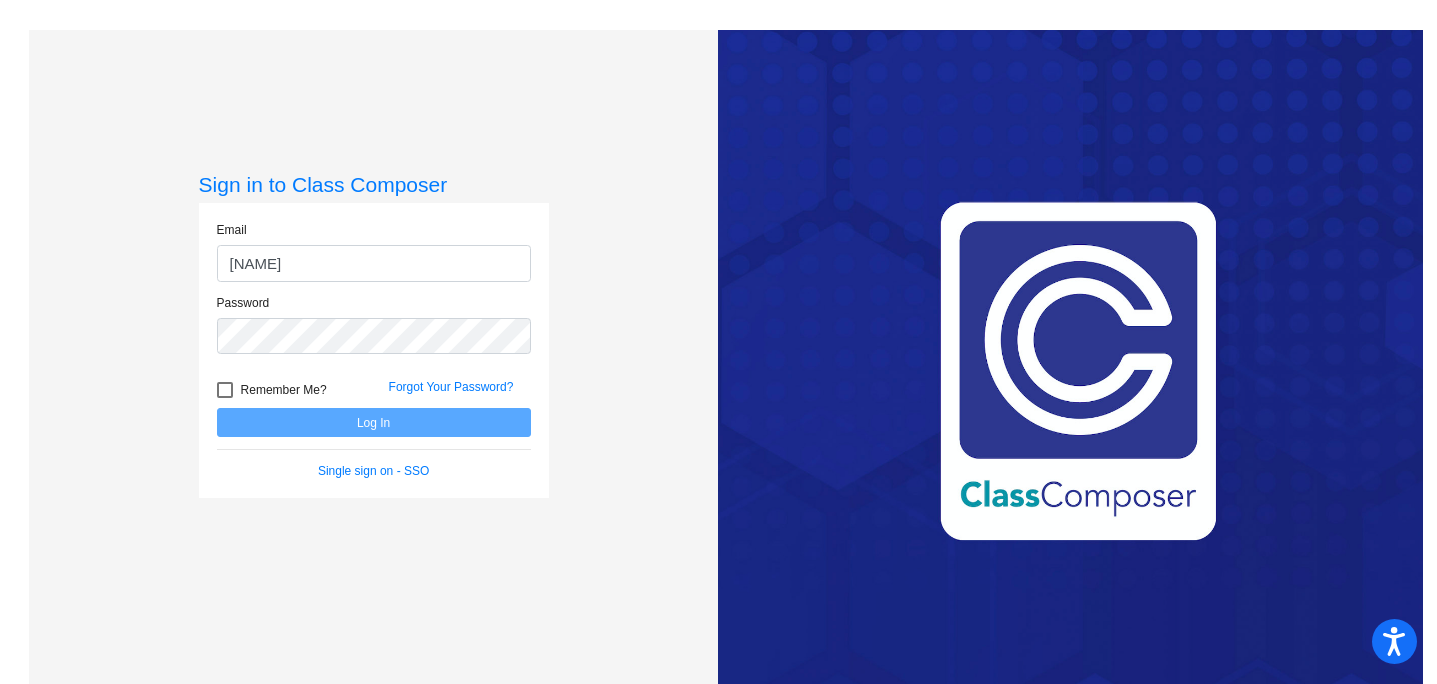 type on "[EMAIL]" 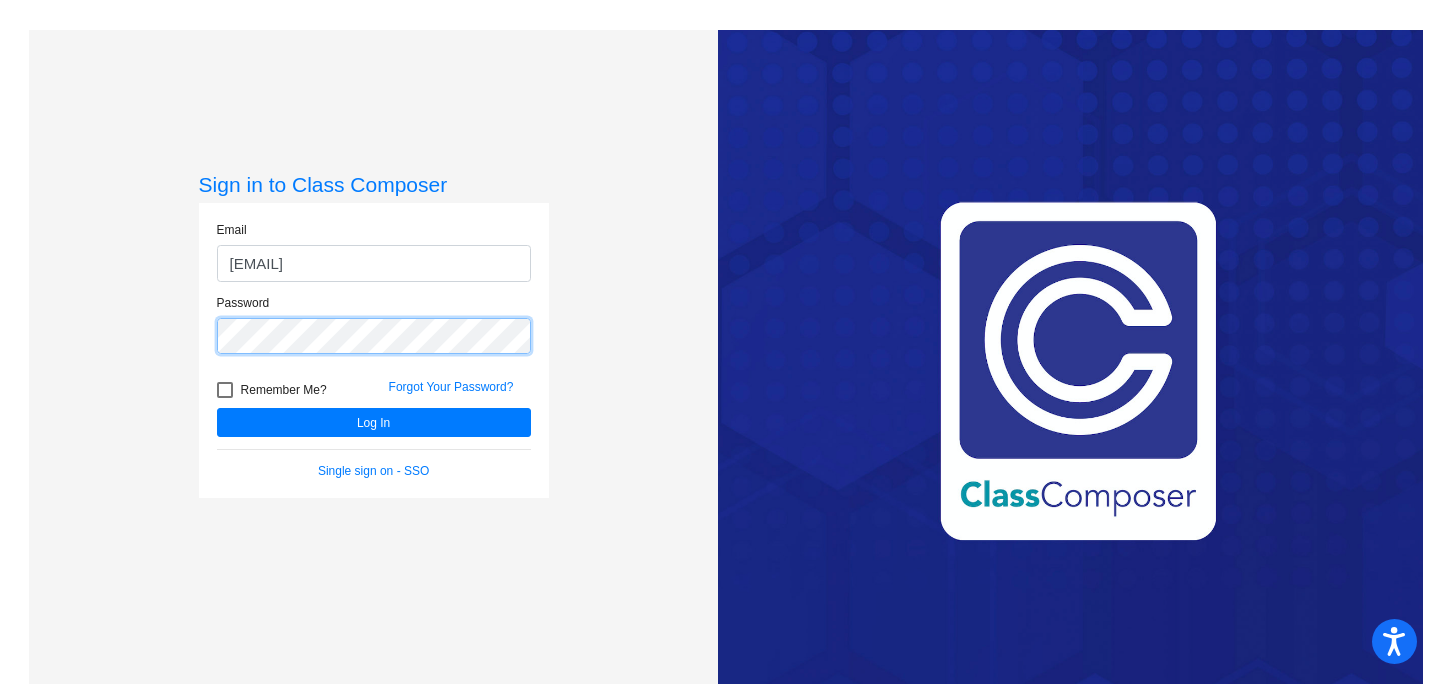 click on "Log In" 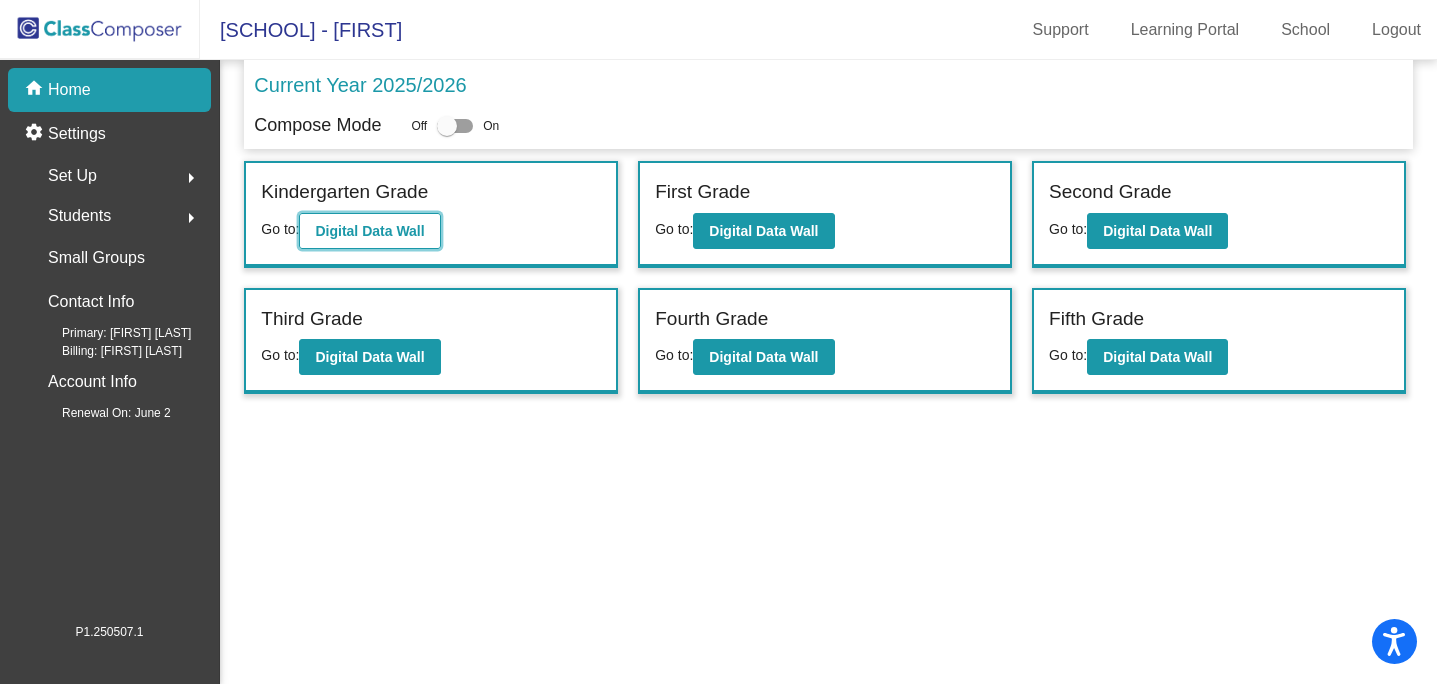 click on "Digital Data Wall" 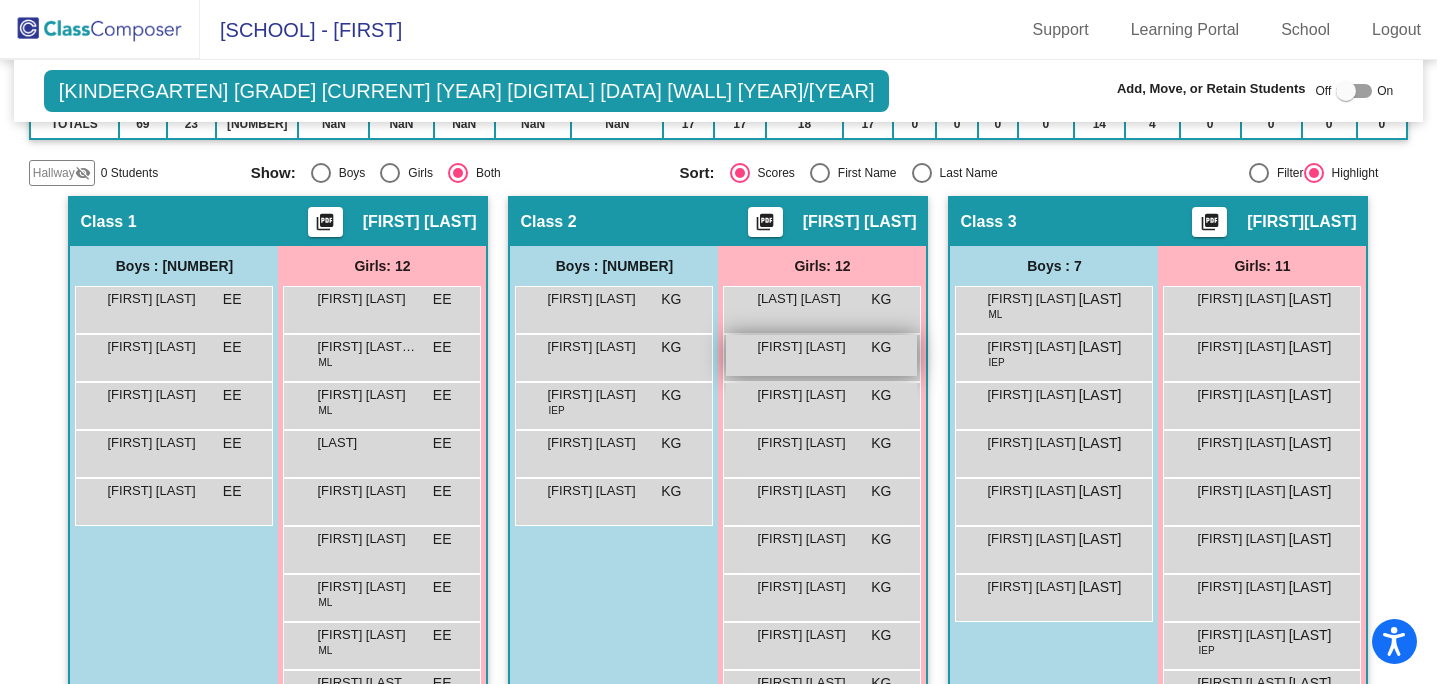 scroll, scrollTop: 321, scrollLeft: 0, axis: vertical 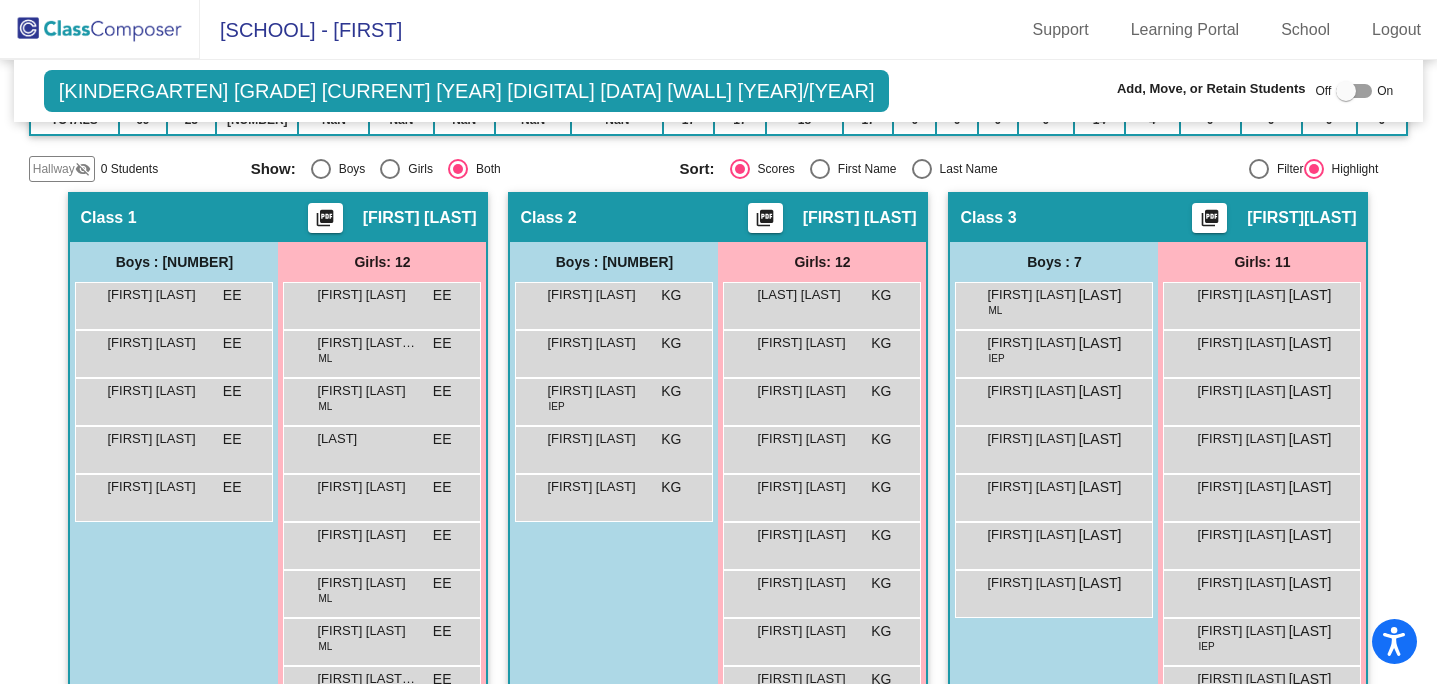 click 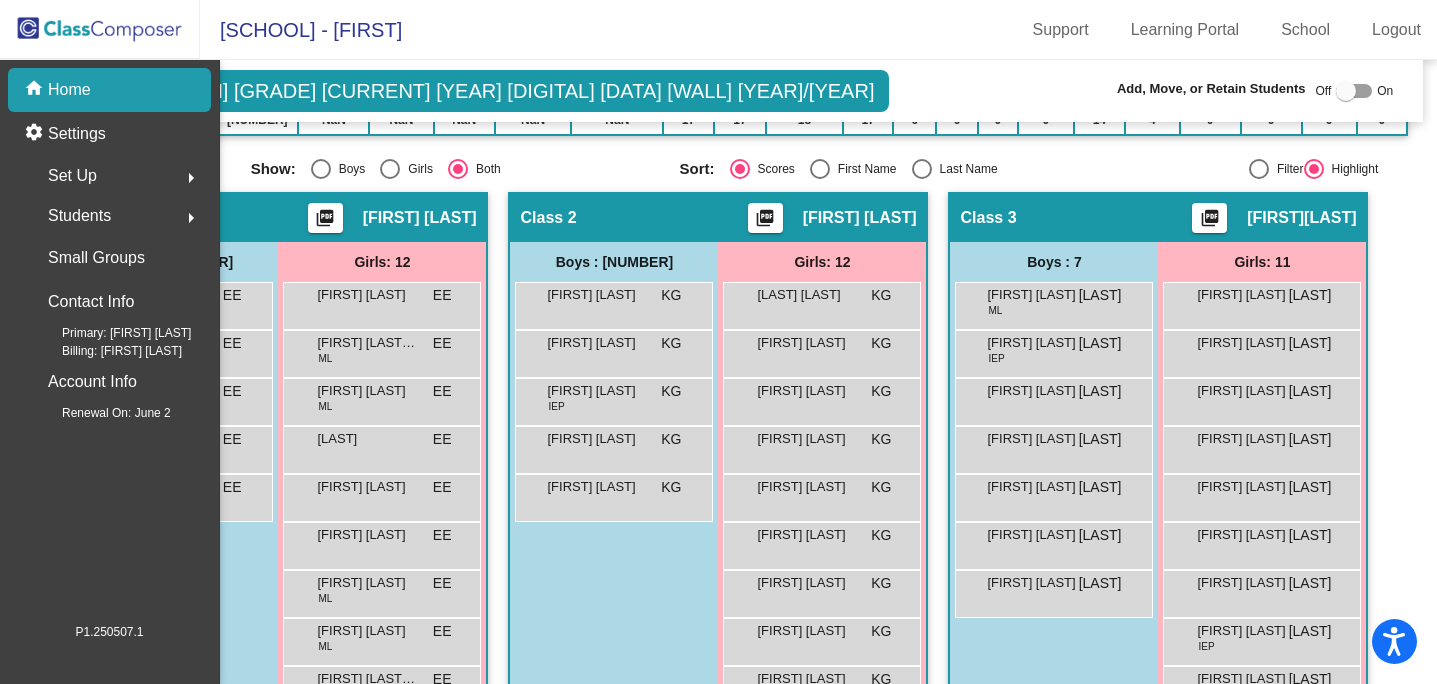 scroll, scrollTop: 0, scrollLeft: 0, axis: both 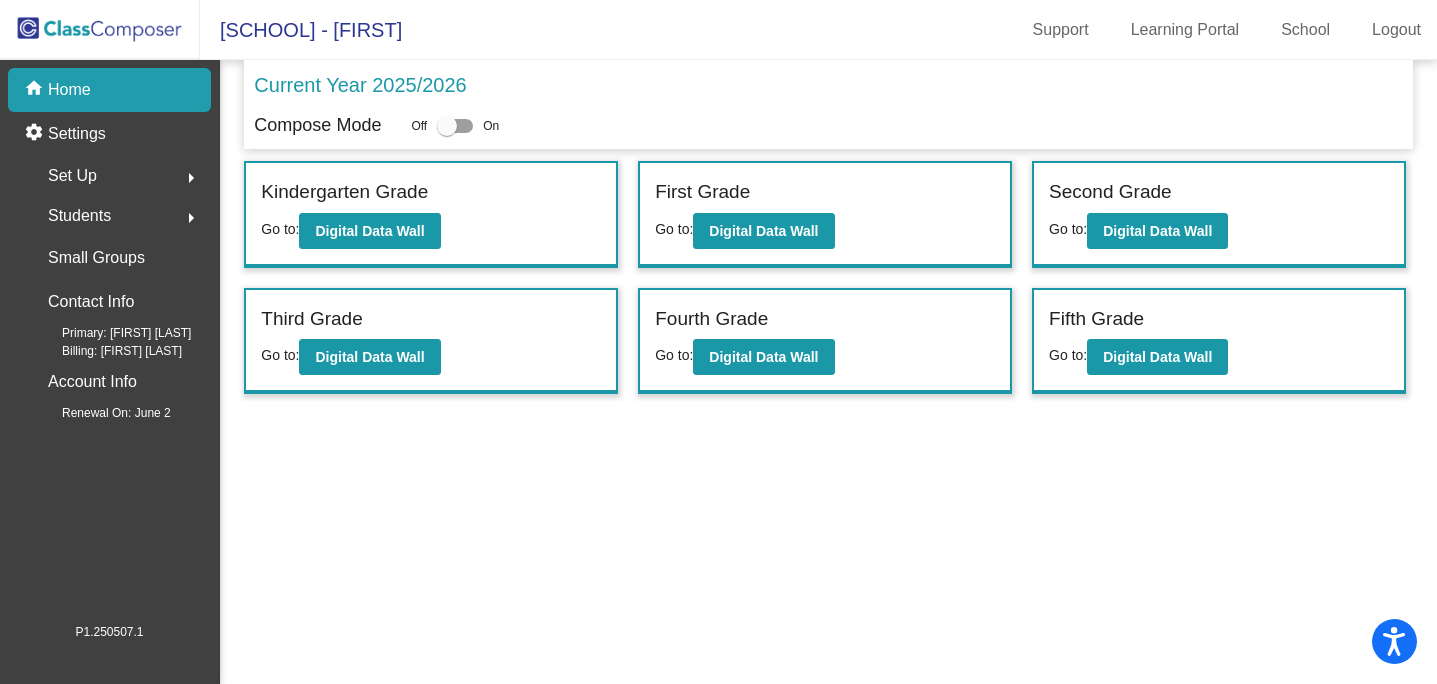 click on "Students" 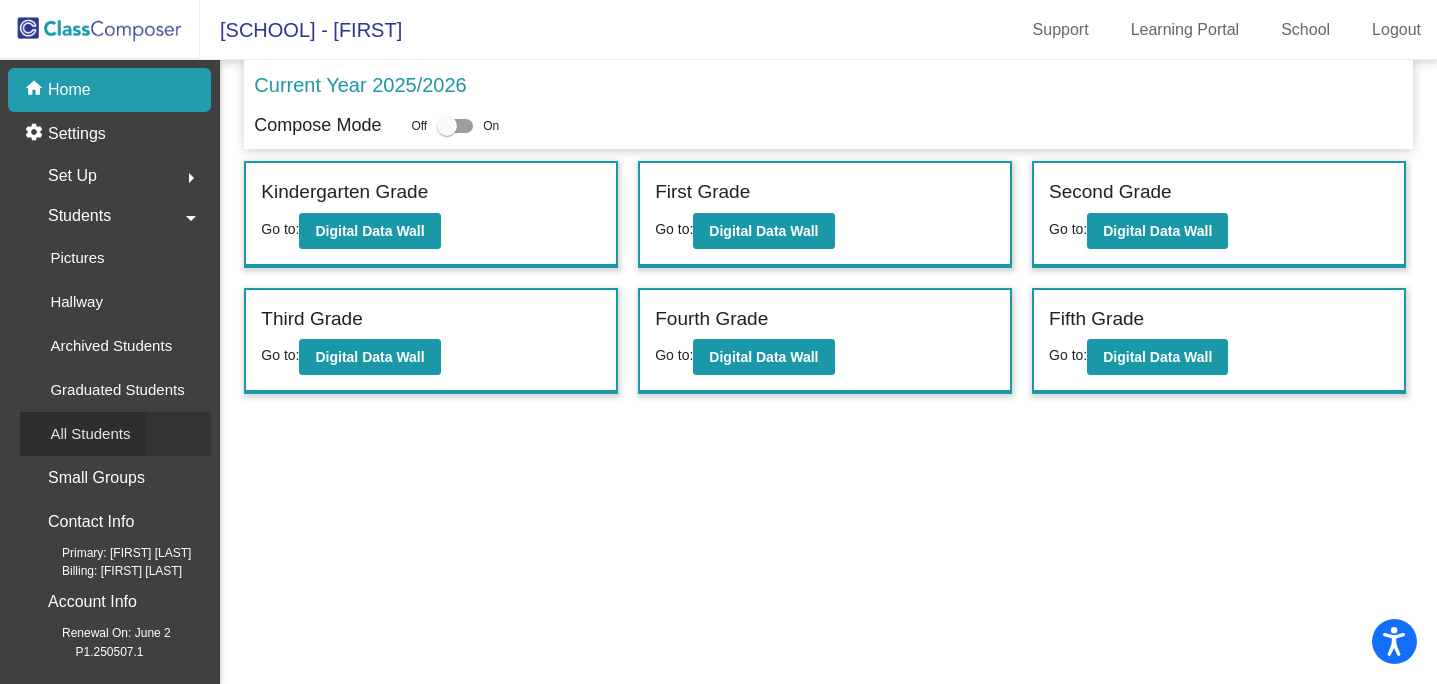click on "All Students" 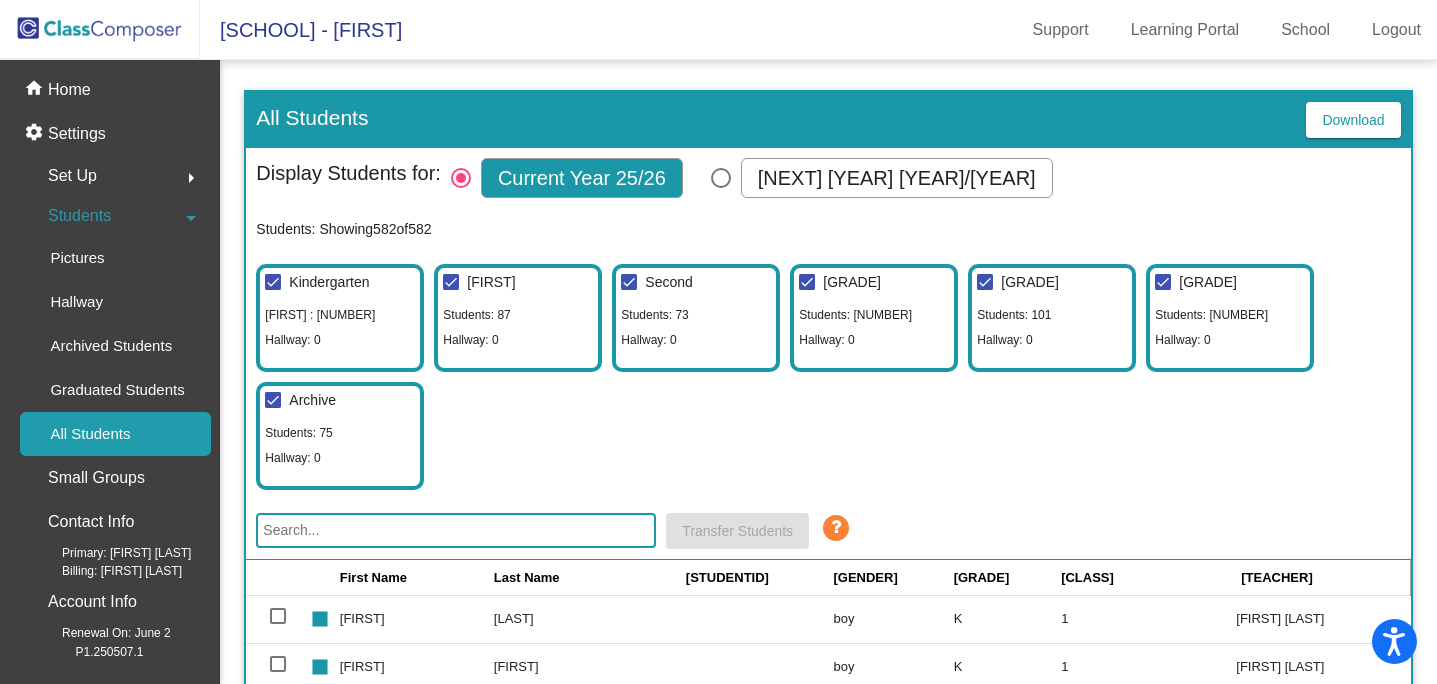 click on "Download" 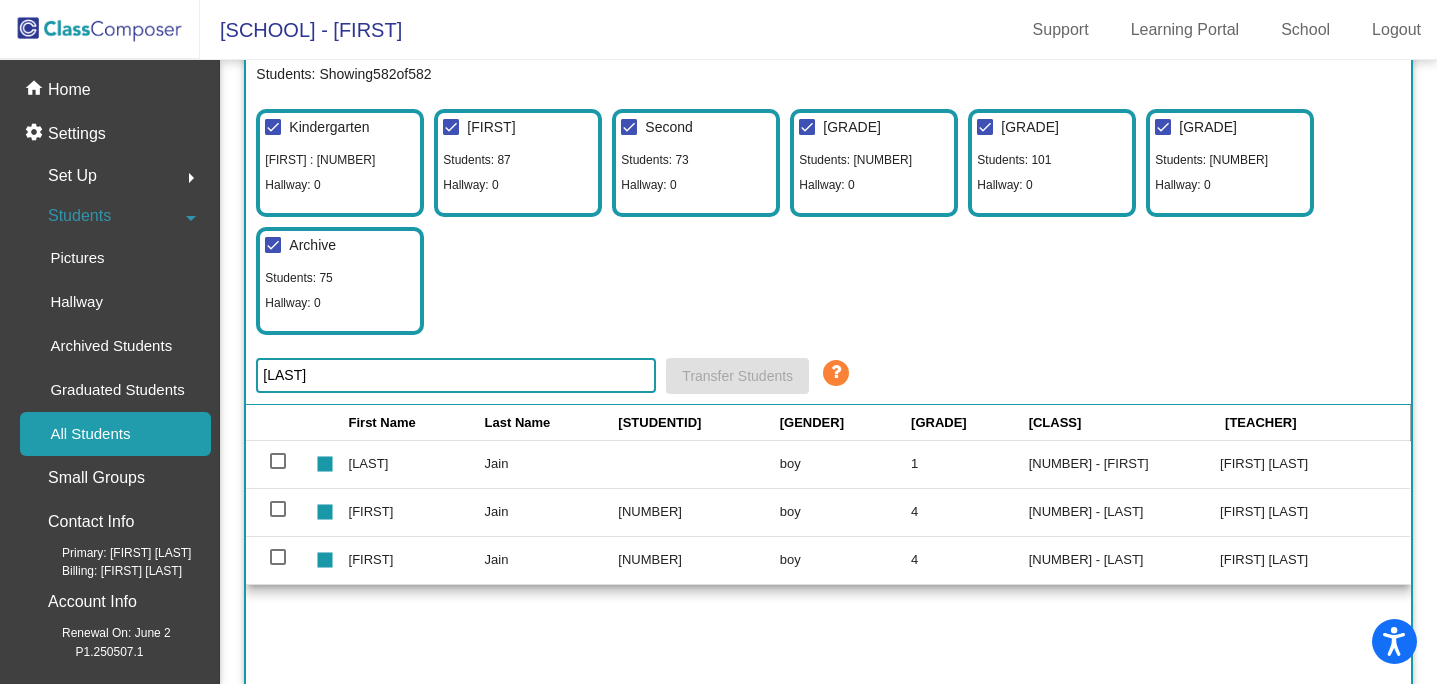 scroll, scrollTop: 235, scrollLeft: 0, axis: vertical 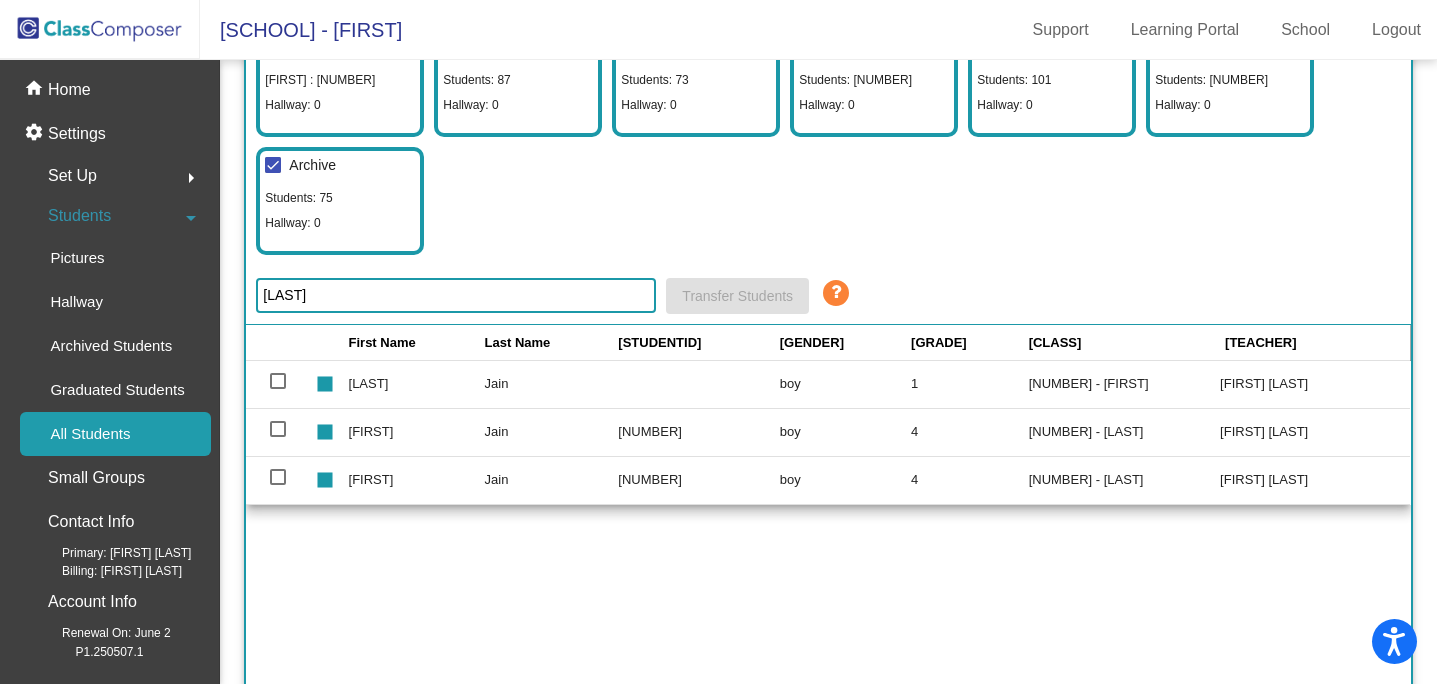 type on "[LAST]" 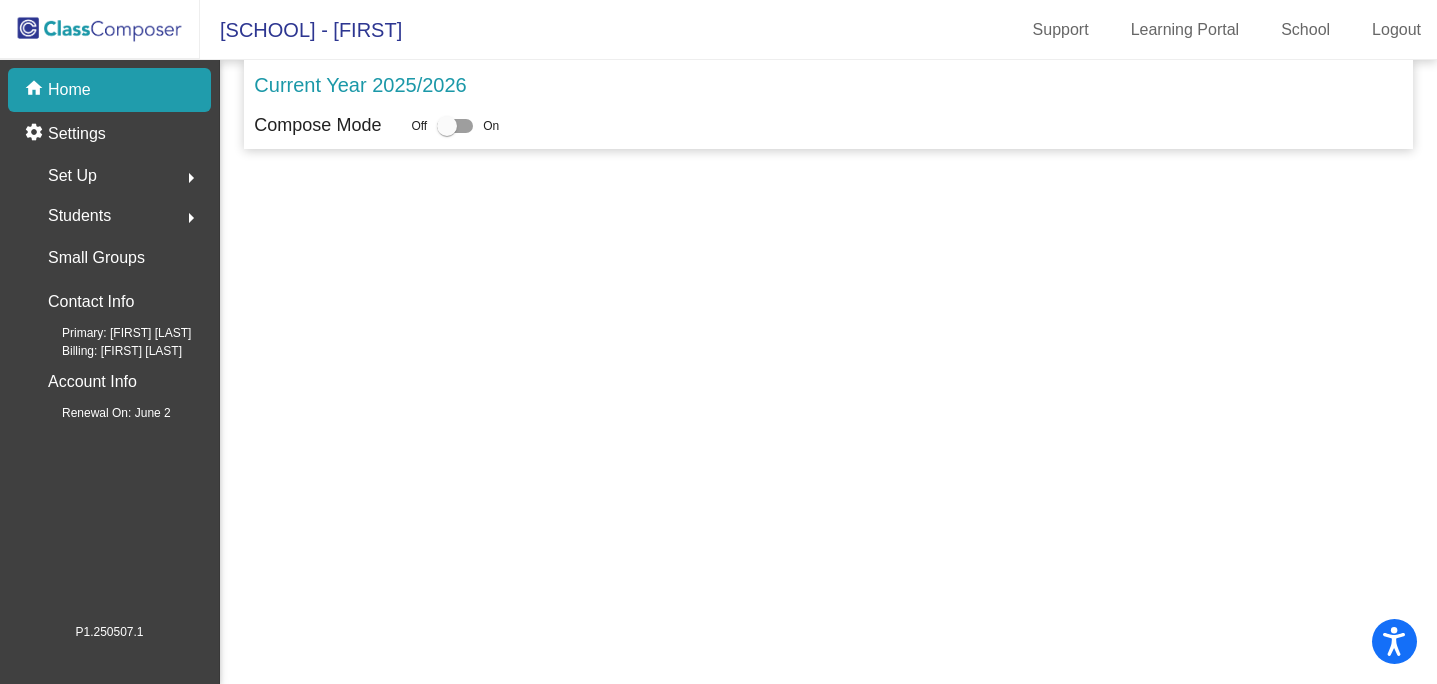 scroll, scrollTop: 0, scrollLeft: 0, axis: both 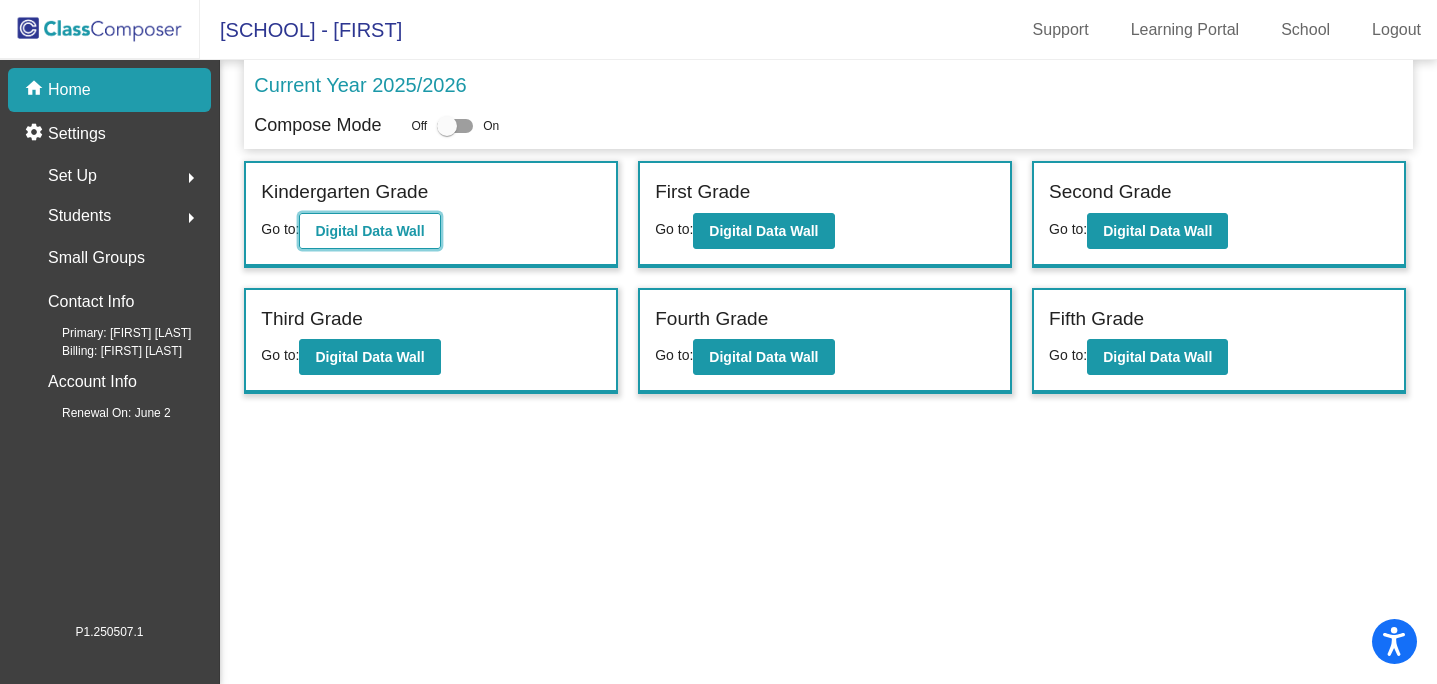 click on "Digital Data Wall" 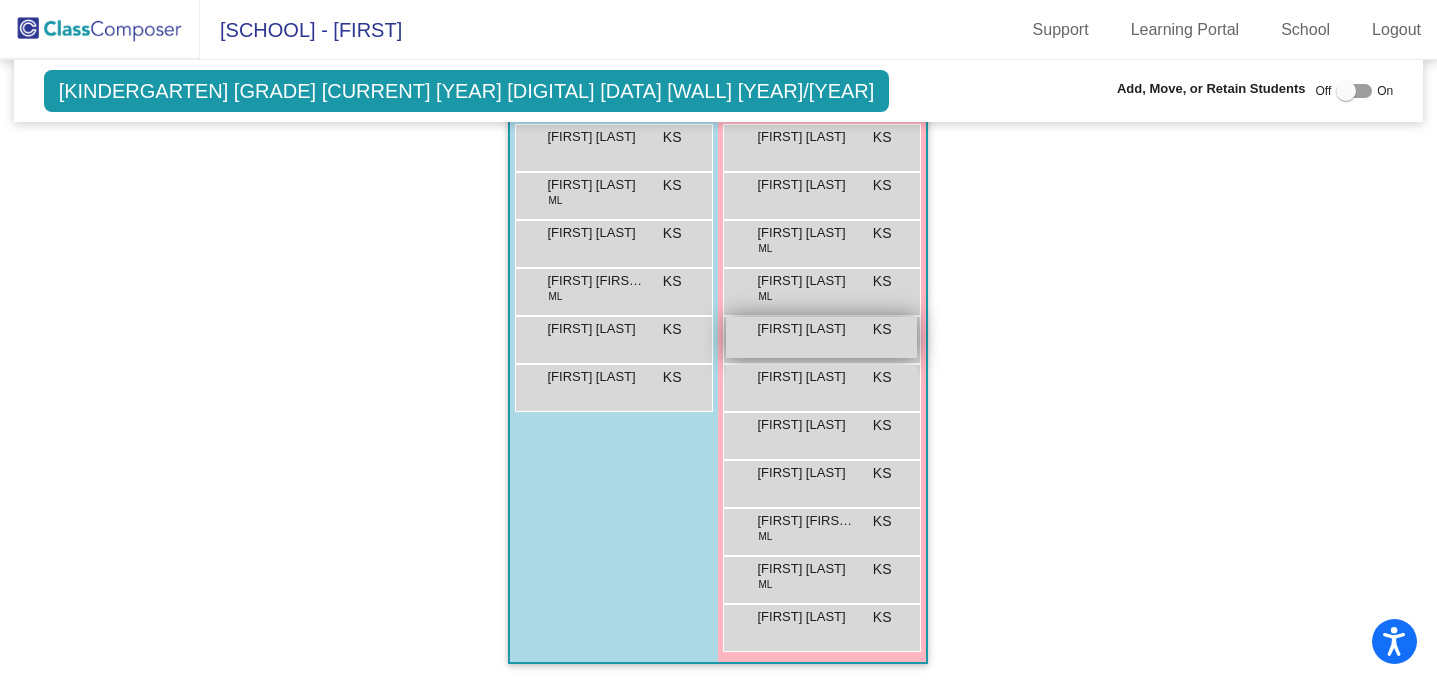scroll, scrollTop: 1101, scrollLeft: 0, axis: vertical 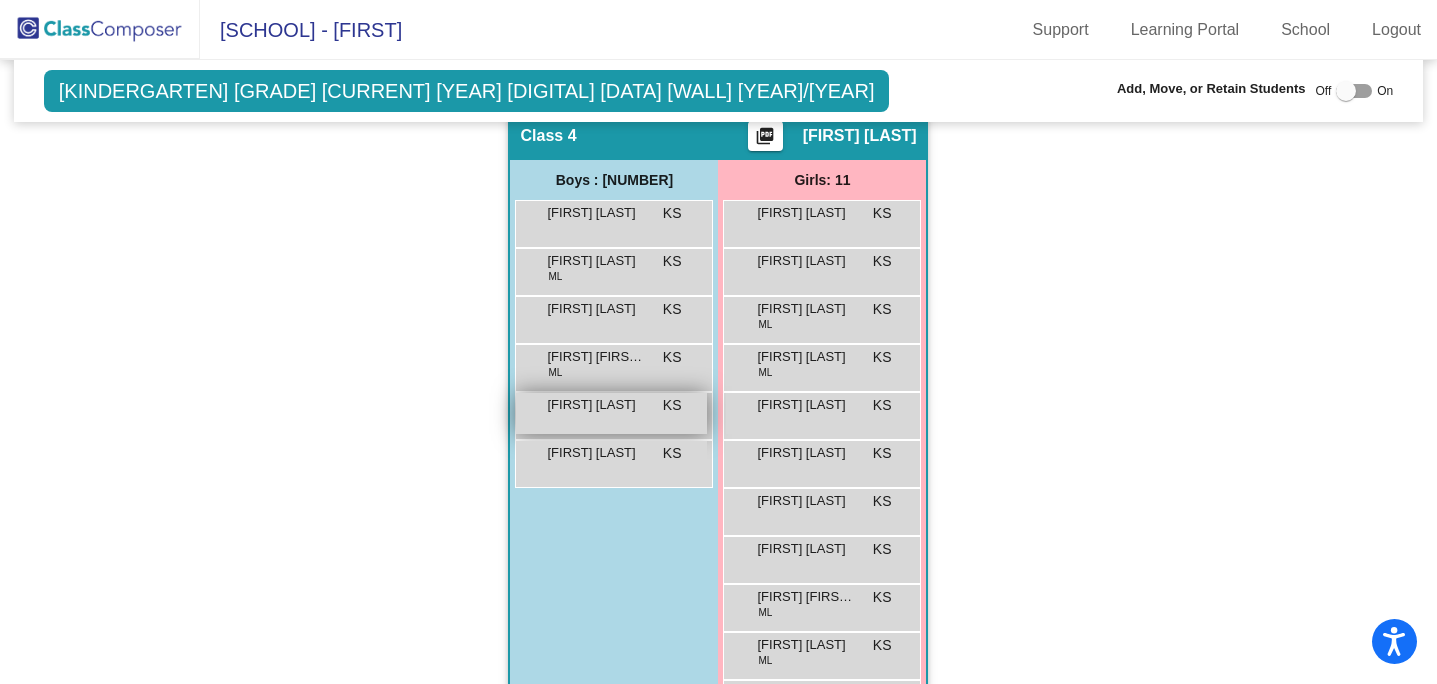click on "[FIRST] [LAST]" at bounding box center (597, 405) 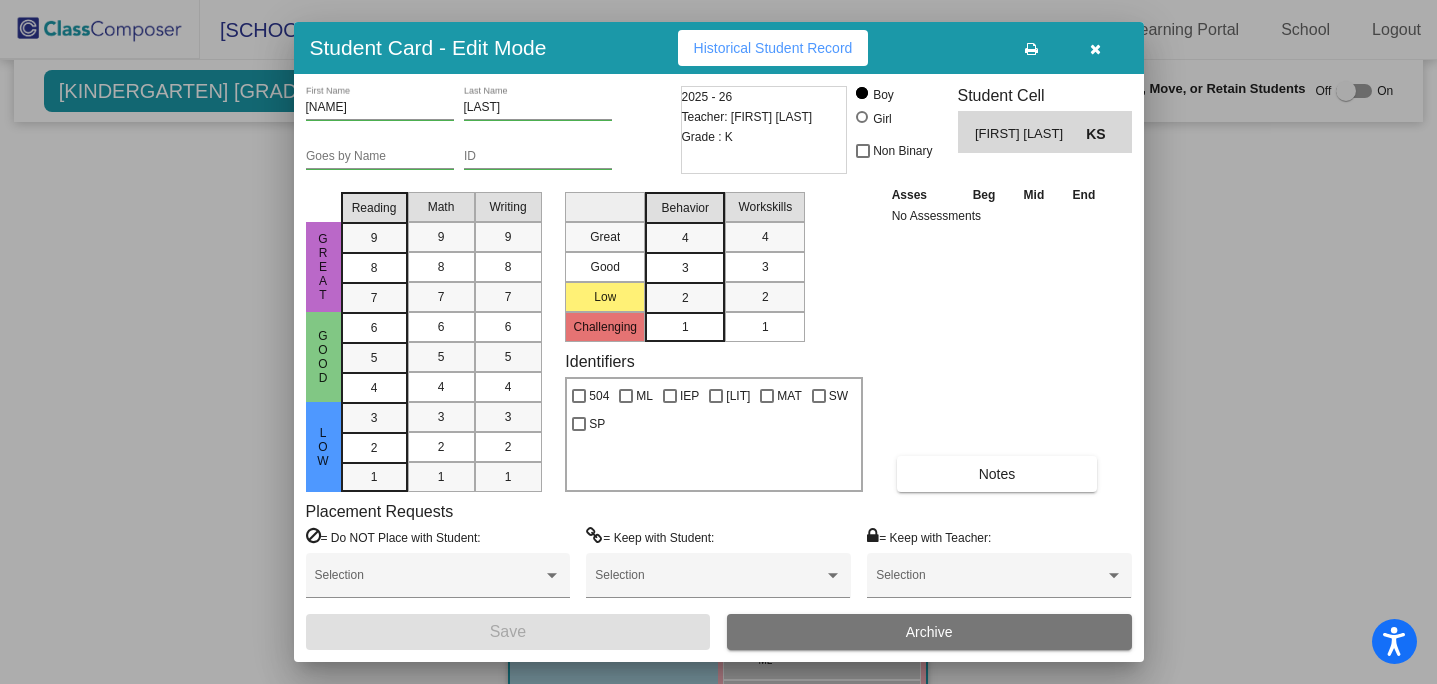 click at bounding box center (1095, 49) 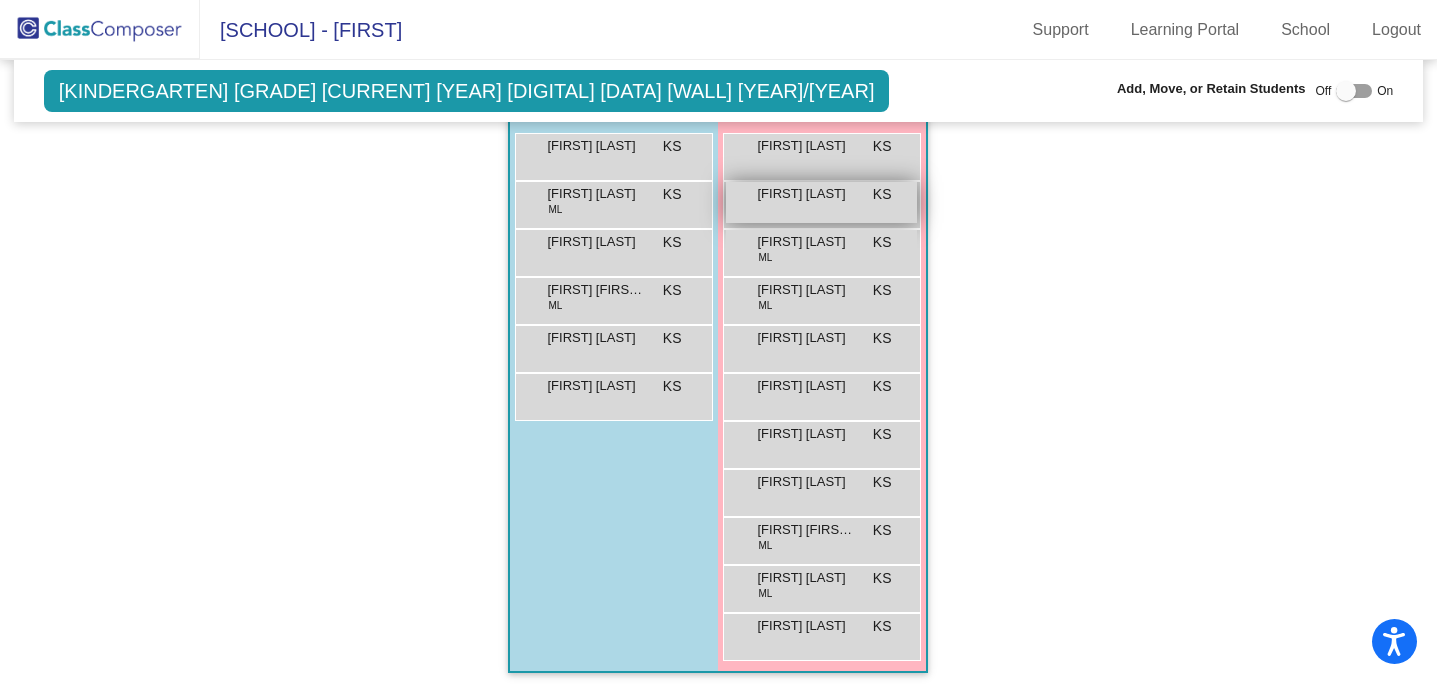 scroll, scrollTop: 1177, scrollLeft: 0, axis: vertical 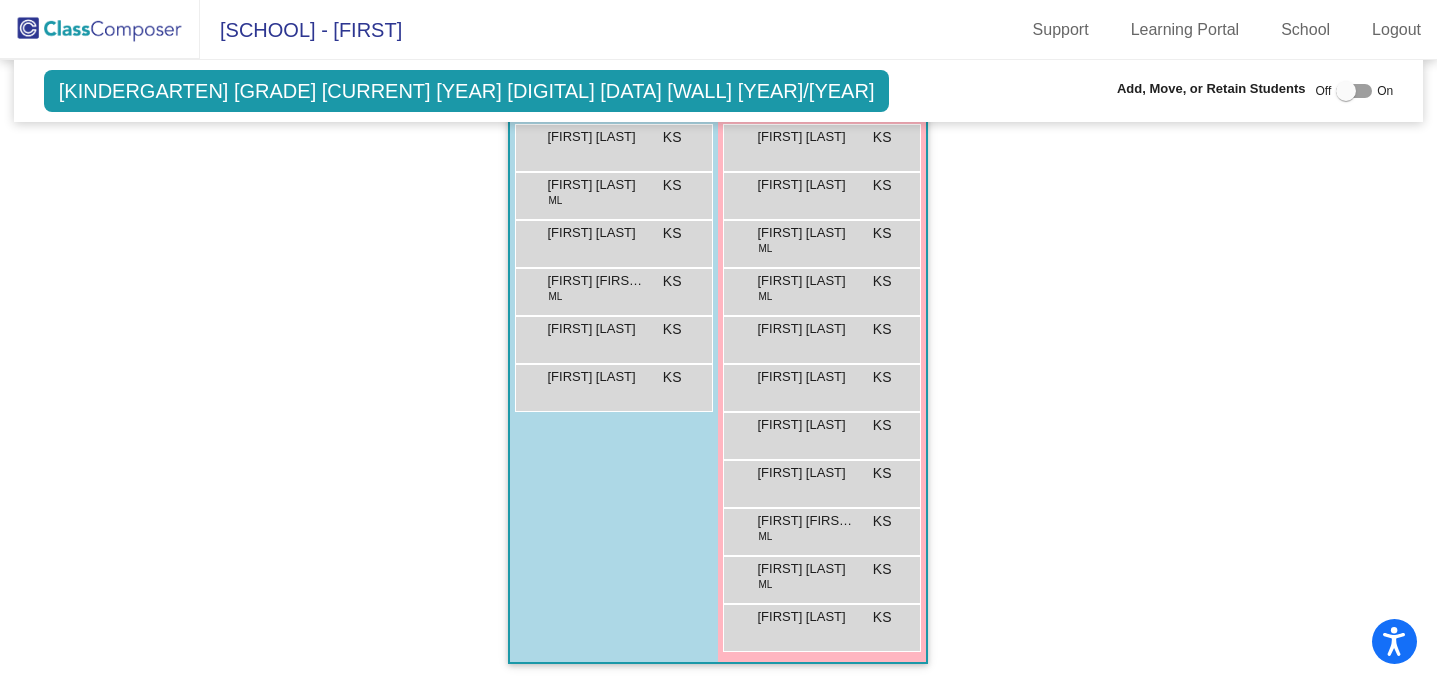 click 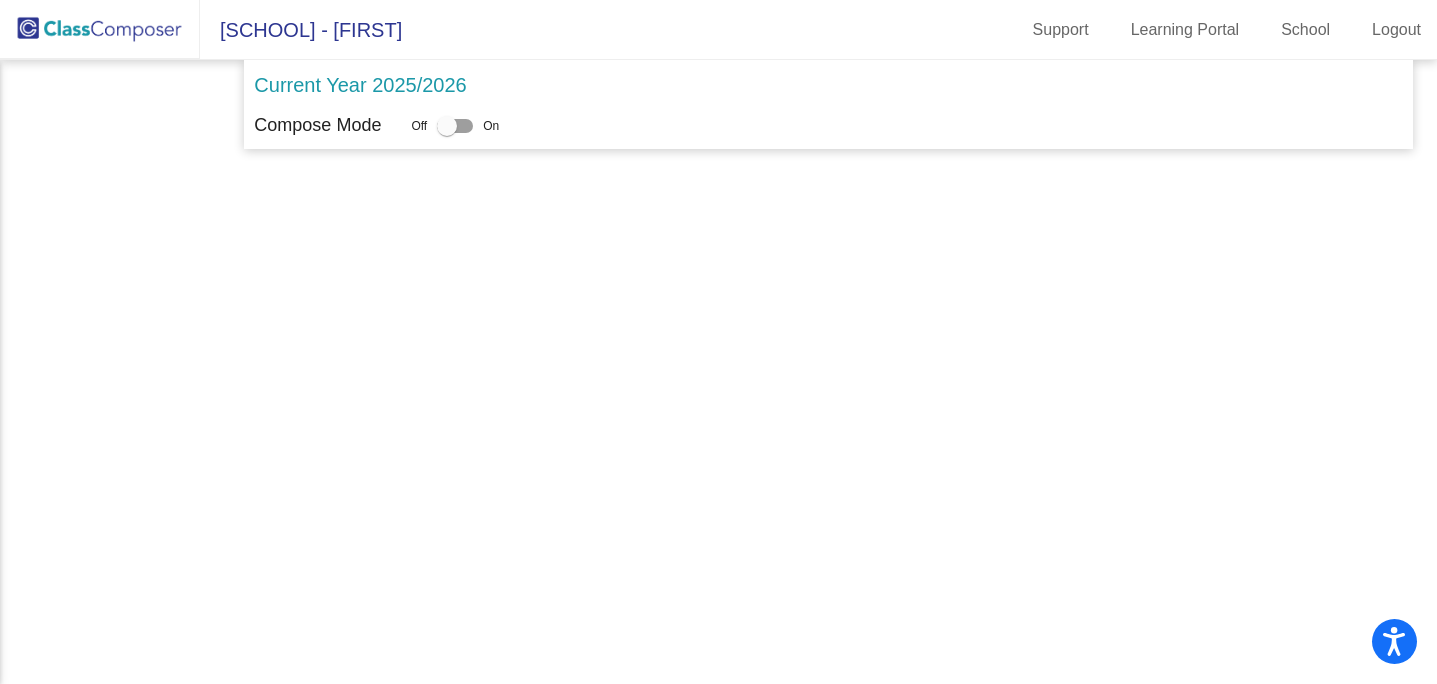 scroll, scrollTop: 0, scrollLeft: 0, axis: both 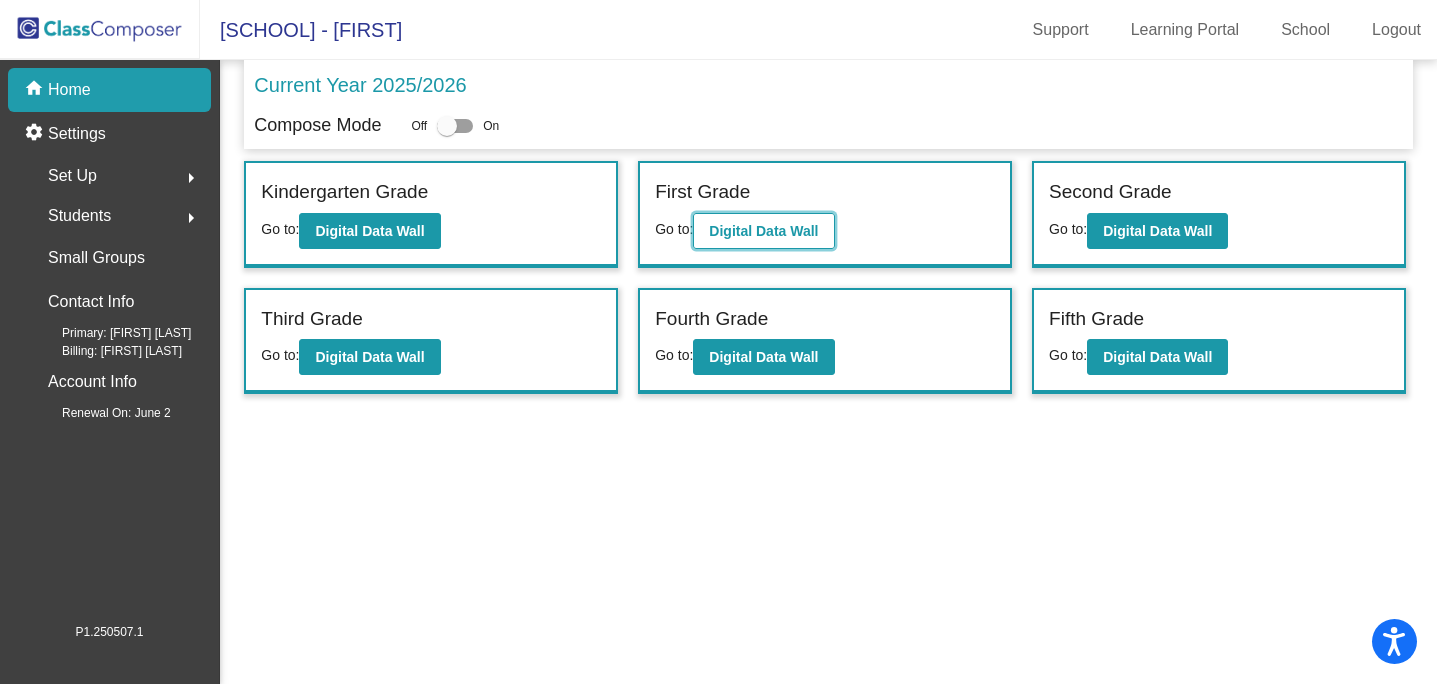 click on "Digital Data Wall" 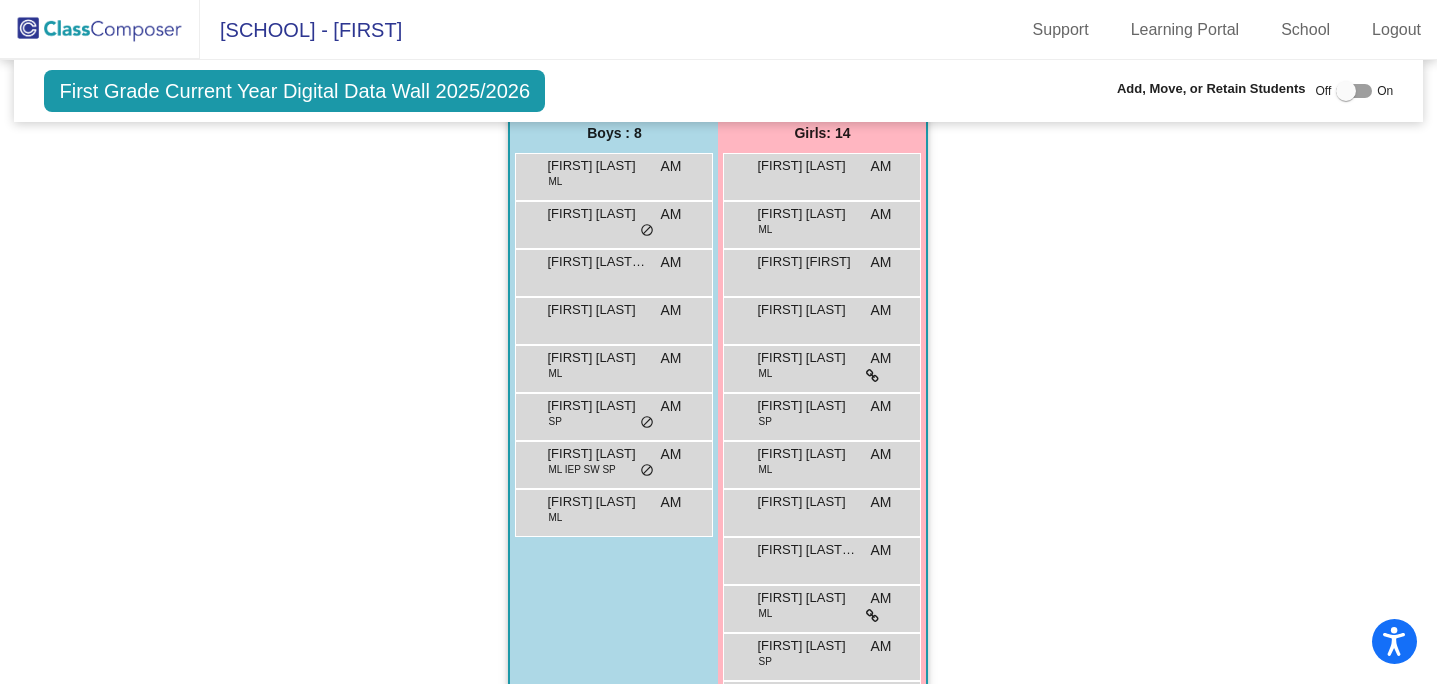 scroll, scrollTop: 1227, scrollLeft: 0, axis: vertical 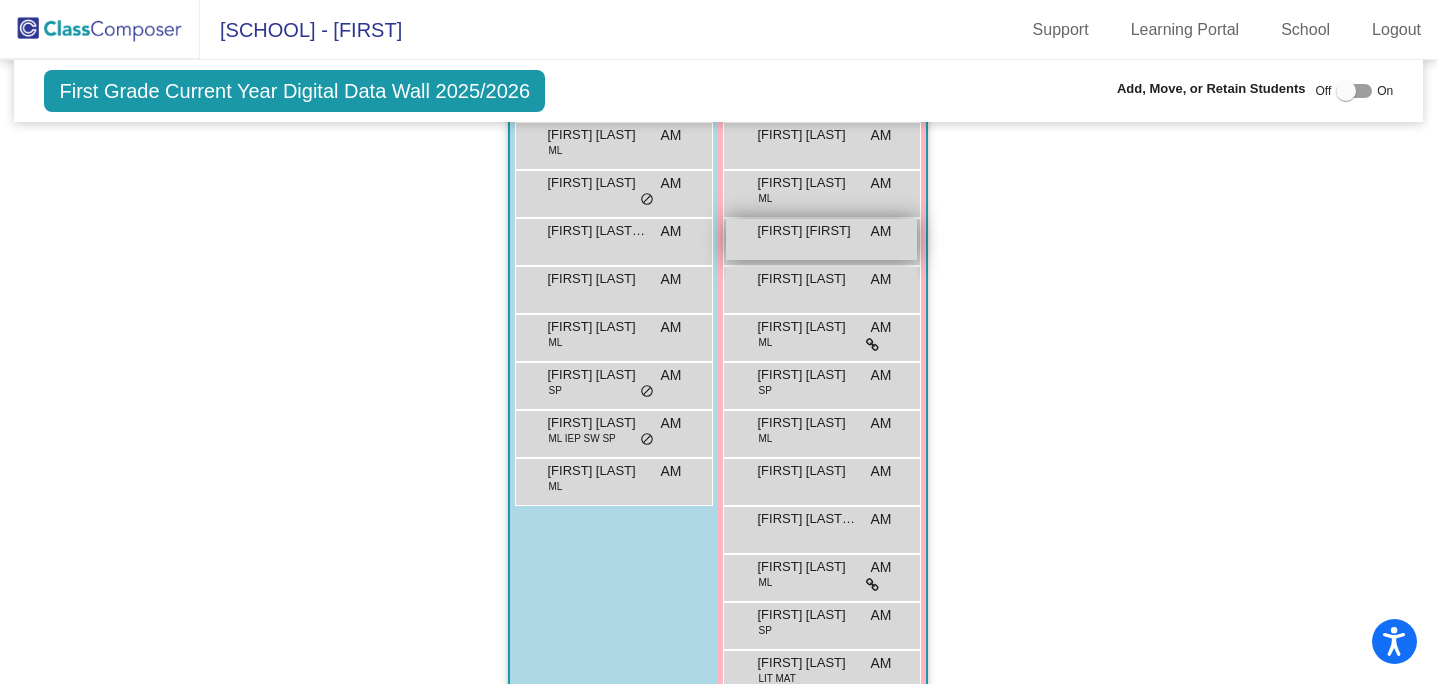 click on "[FIRST]  [FIRST]" at bounding box center (807, 231) 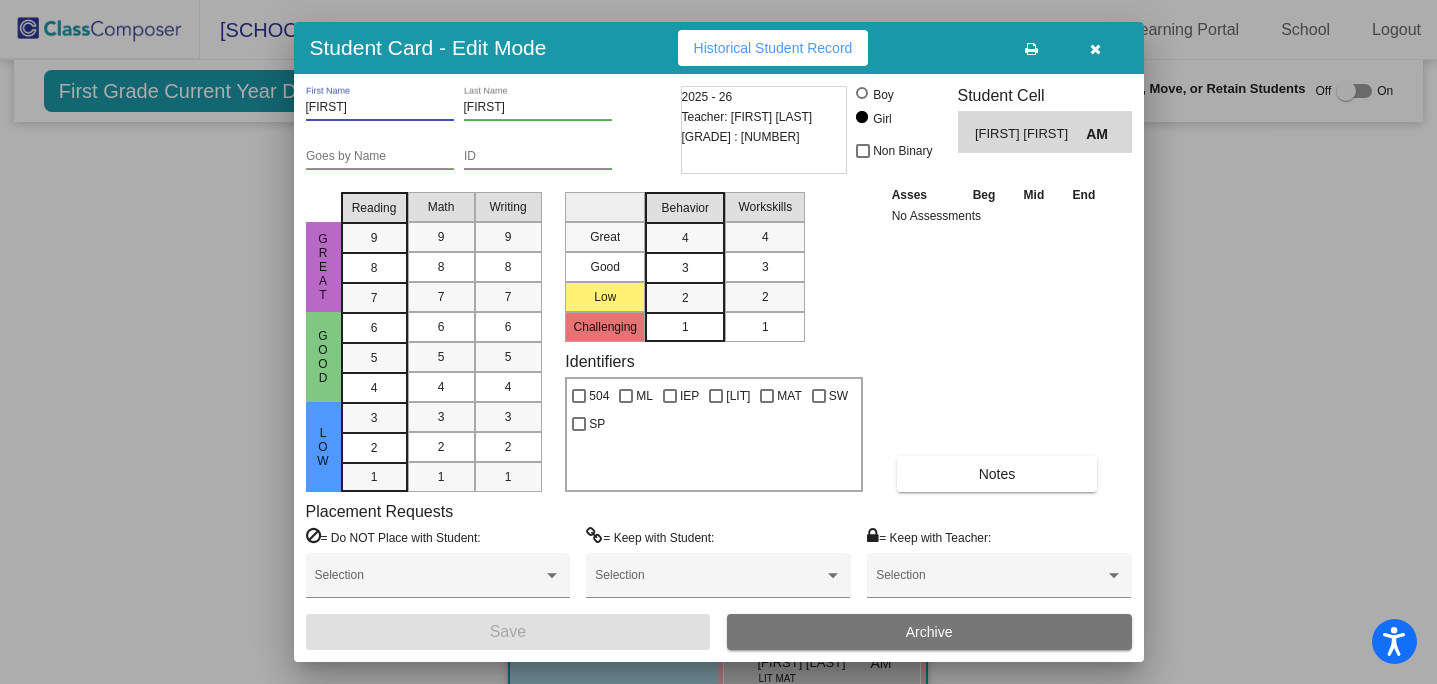 click on "[FIRST]" at bounding box center (380, 108) 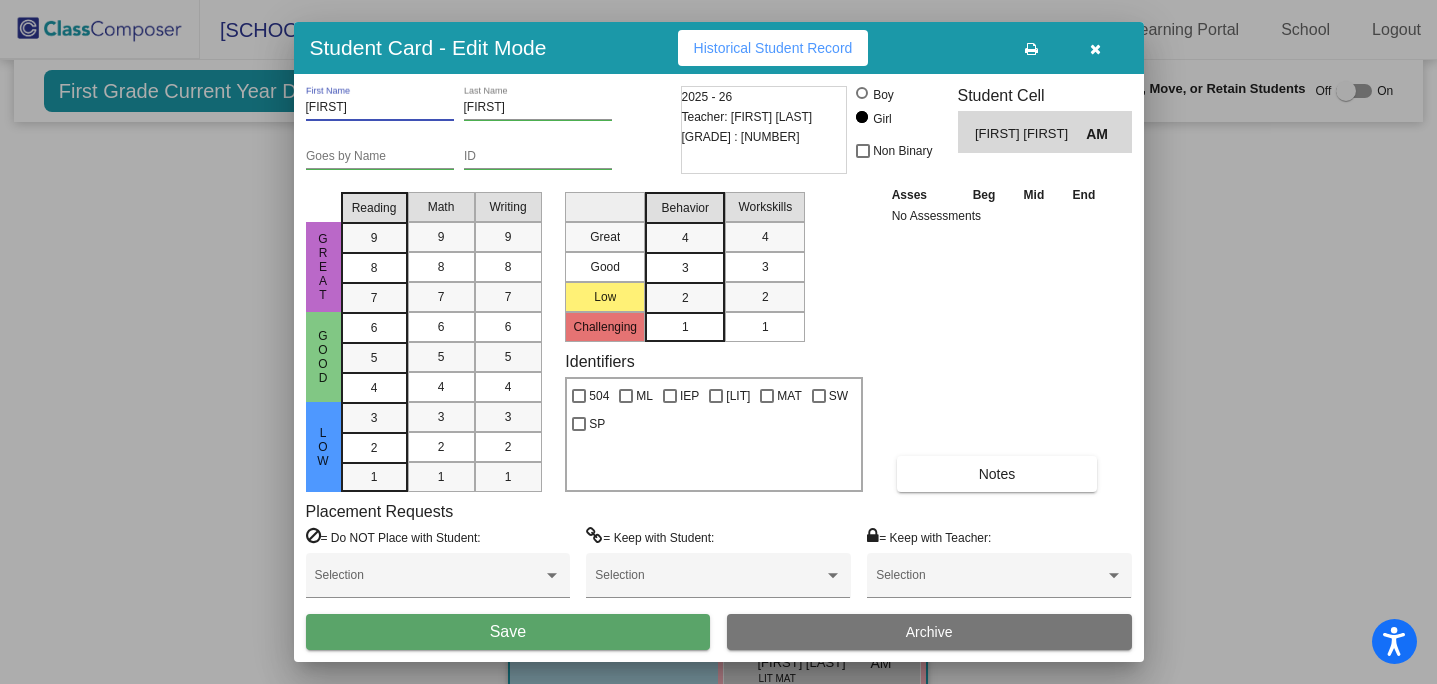 type on "[FIRST]" 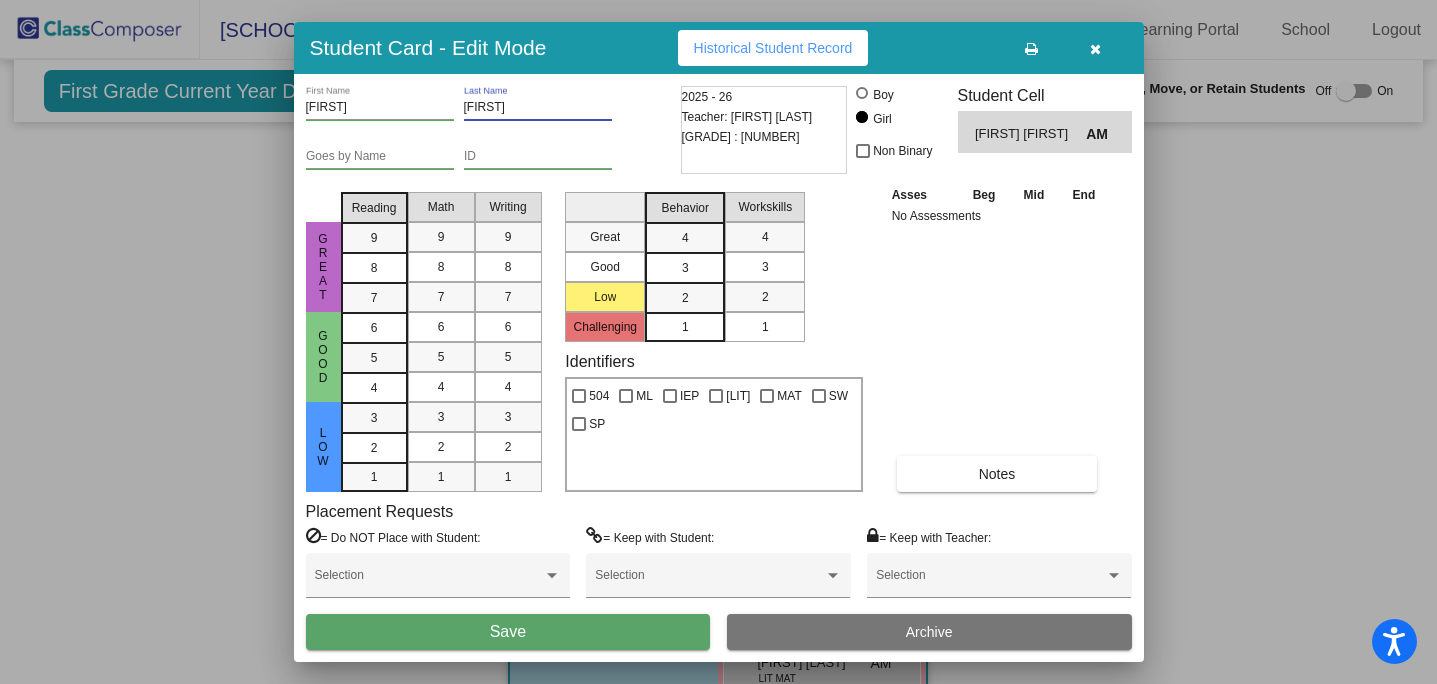 click on "[FIRST]" at bounding box center (538, 108) 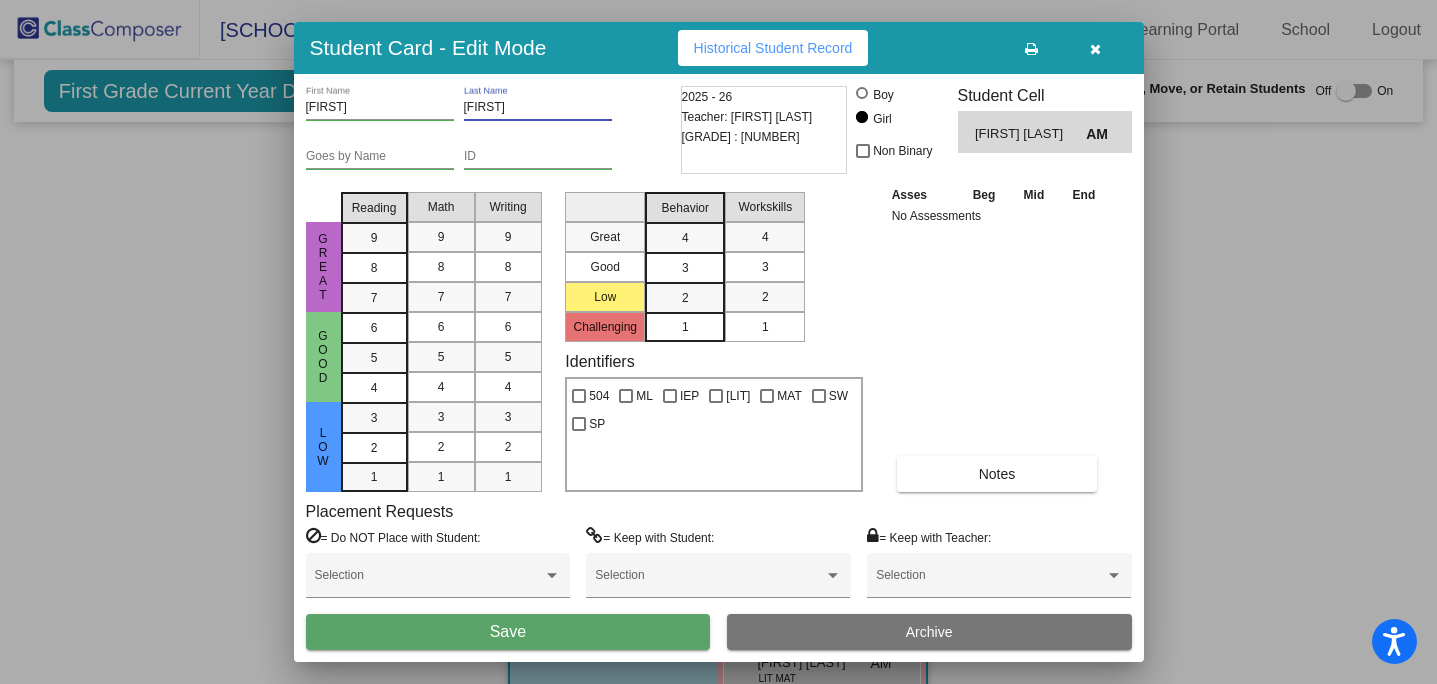 type on "[FIRST]" 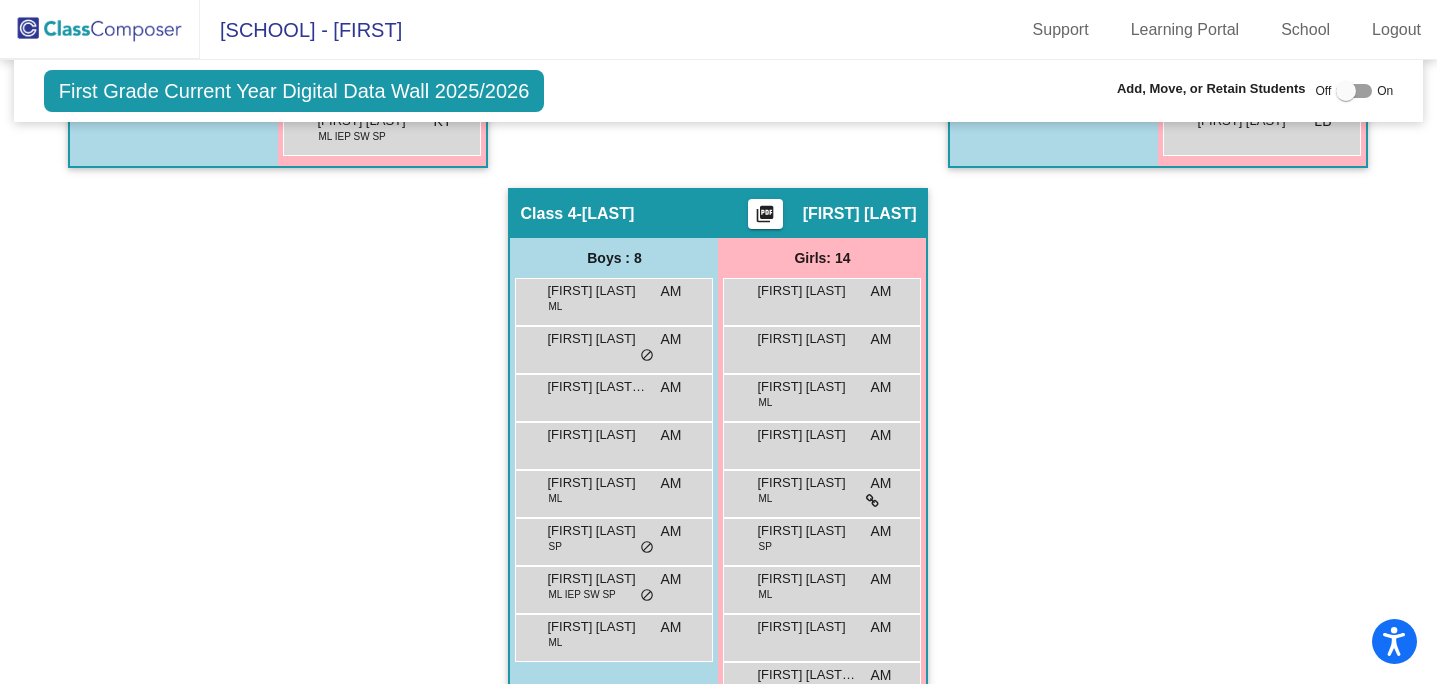 scroll, scrollTop: 1072, scrollLeft: 0, axis: vertical 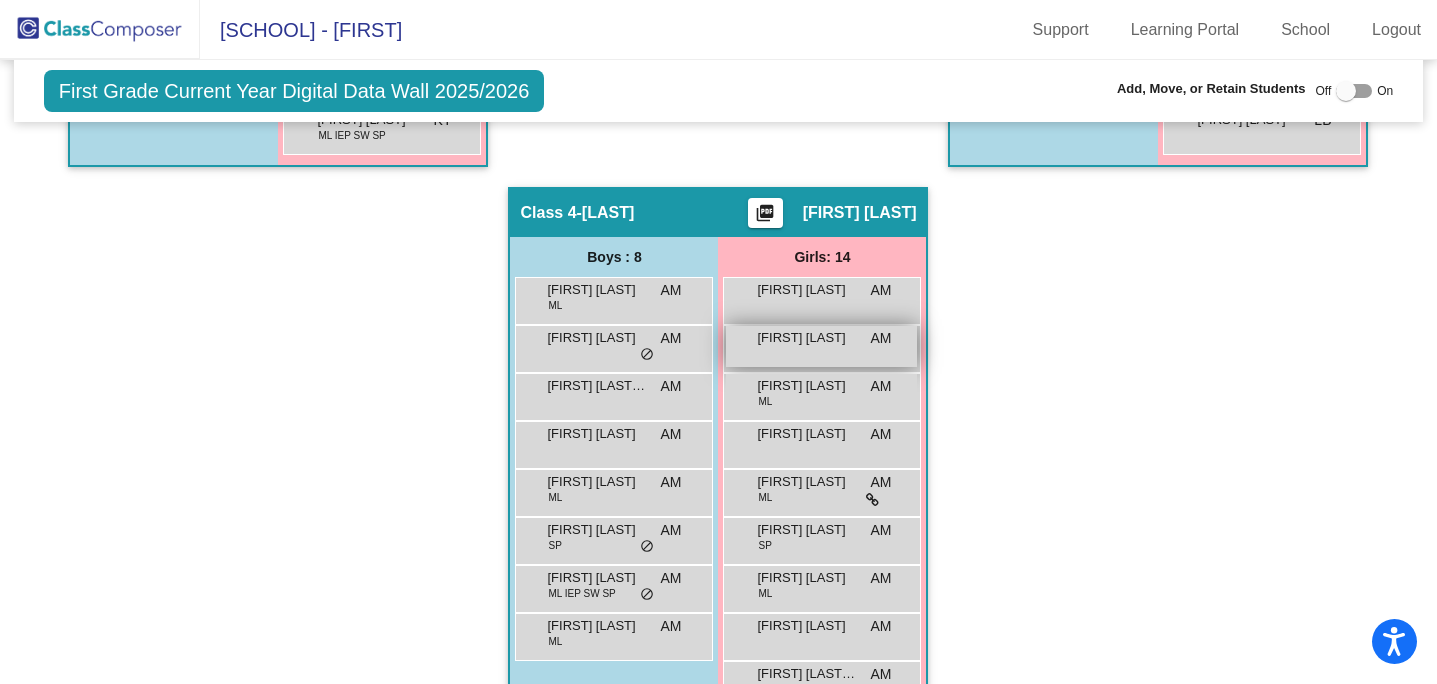 click on "[FIRST] [LAST] AM lock do_not_disturb_alt" at bounding box center [821, 346] 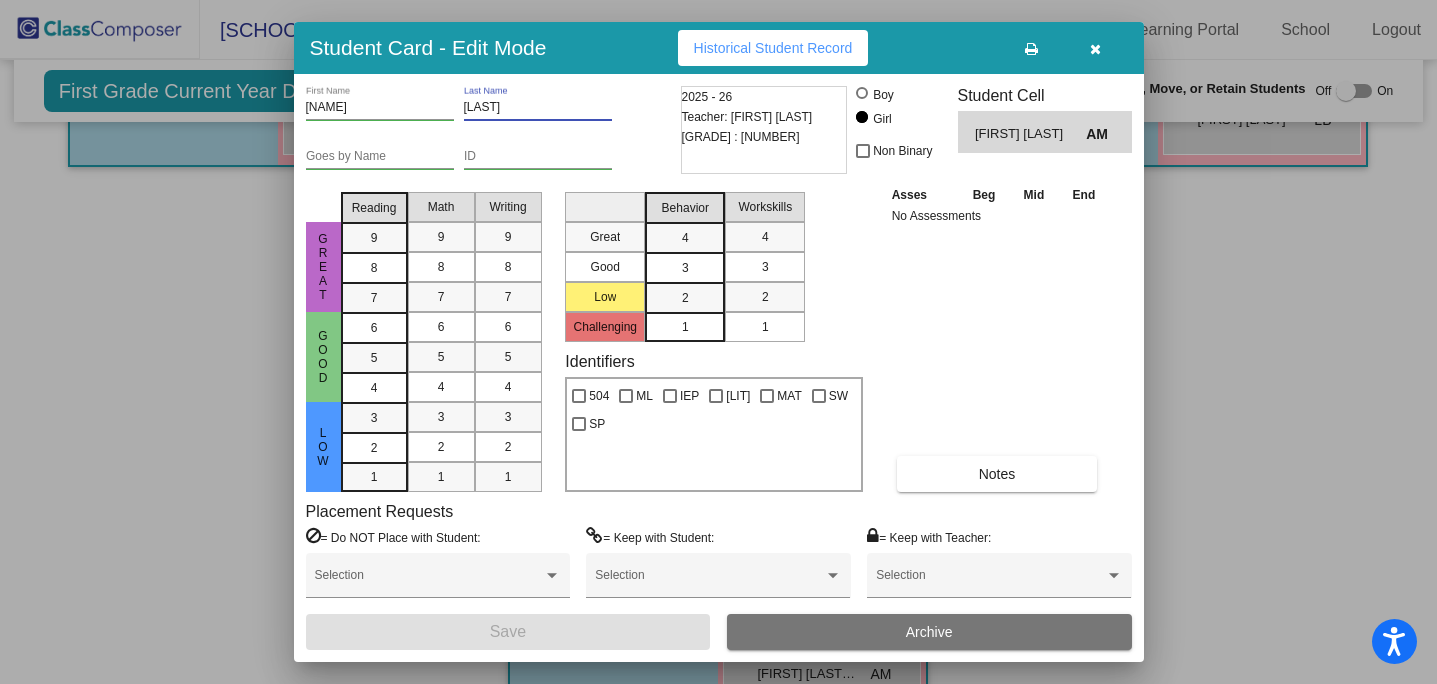 click on "[LAST]" at bounding box center [538, 108] 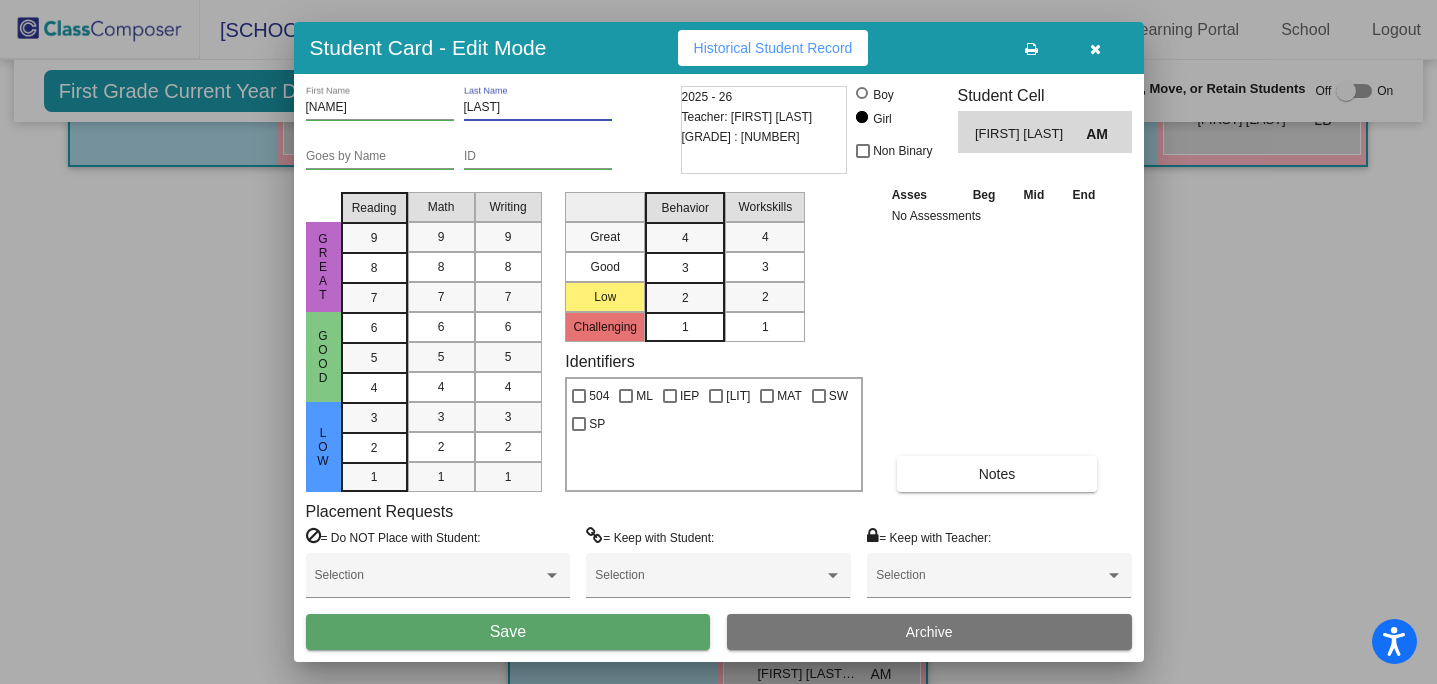 type on "[LAST]" 